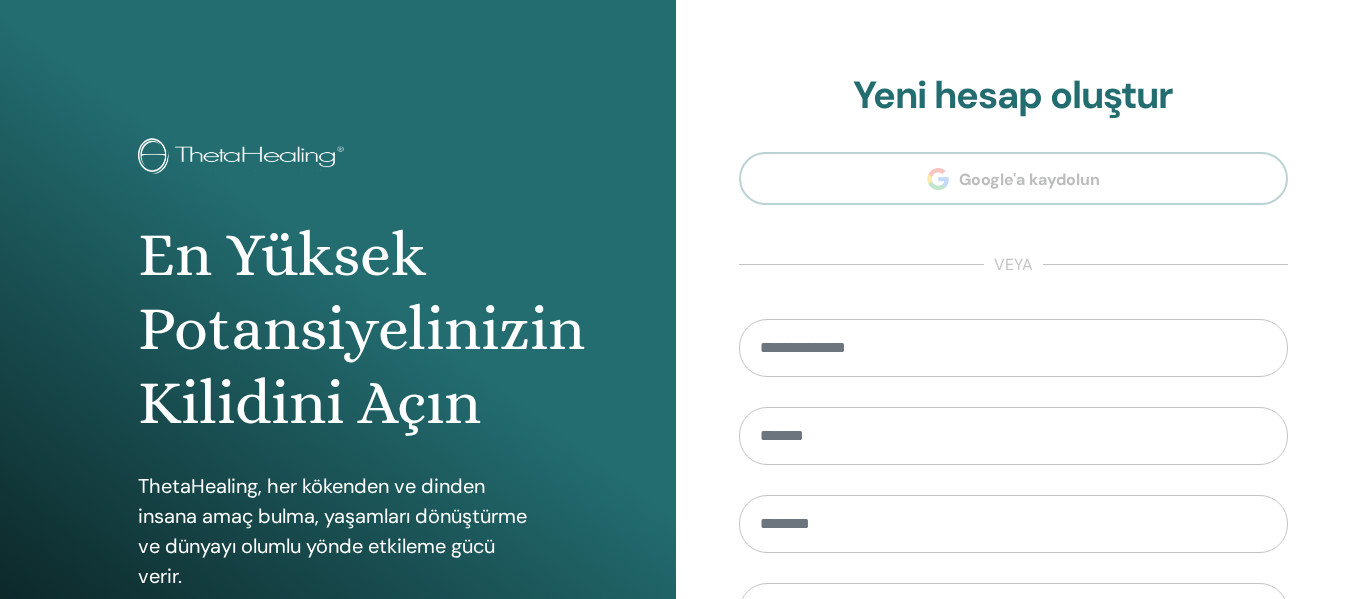 scroll, scrollTop: 0, scrollLeft: 0, axis: both 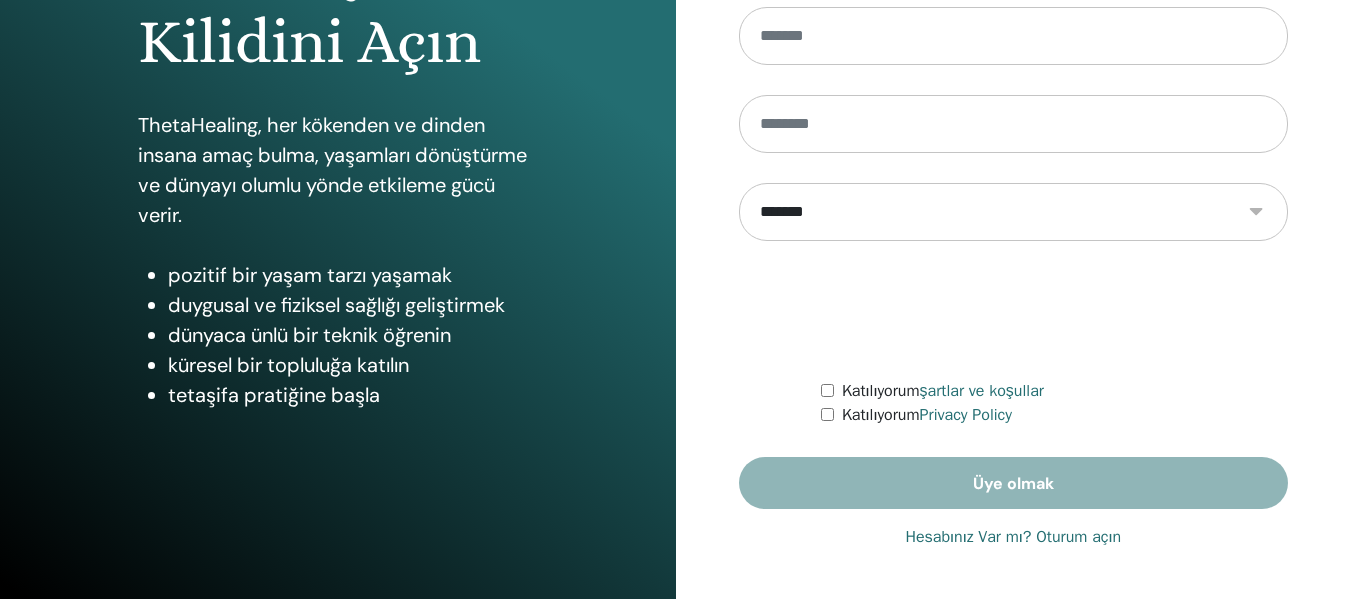drag, startPoint x: 1360, startPoint y: 190, endPoint x: 1348, endPoint y: 404, distance: 214.33618 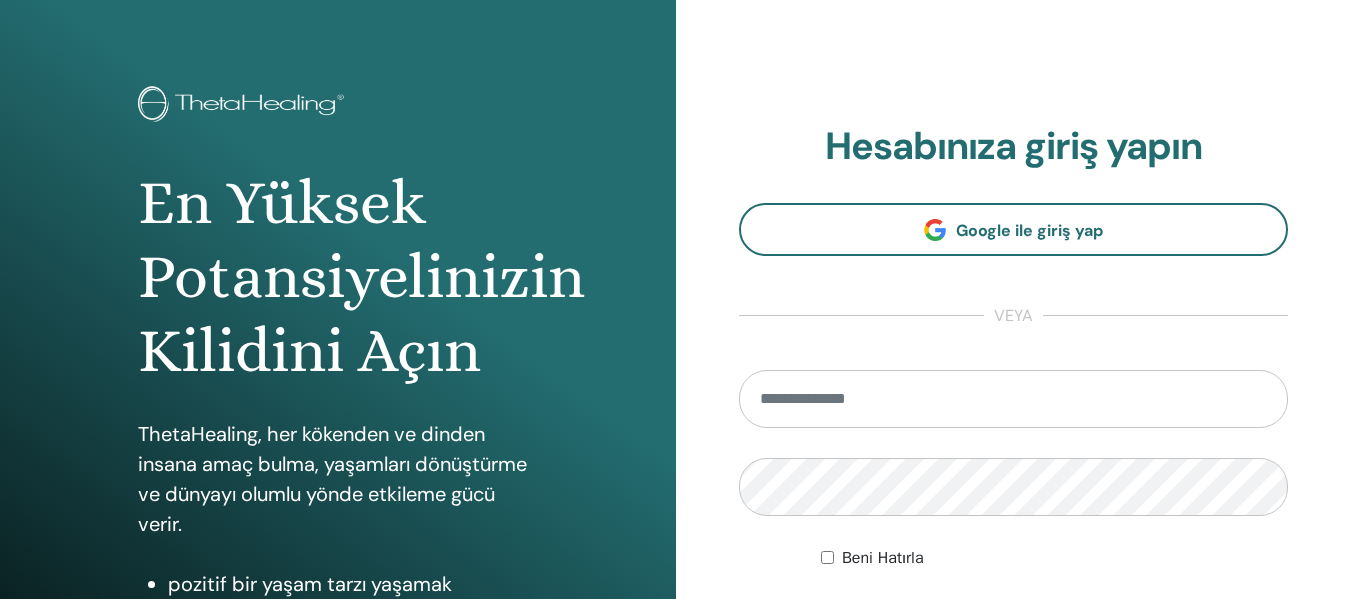 scroll, scrollTop: 0, scrollLeft: 0, axis: both 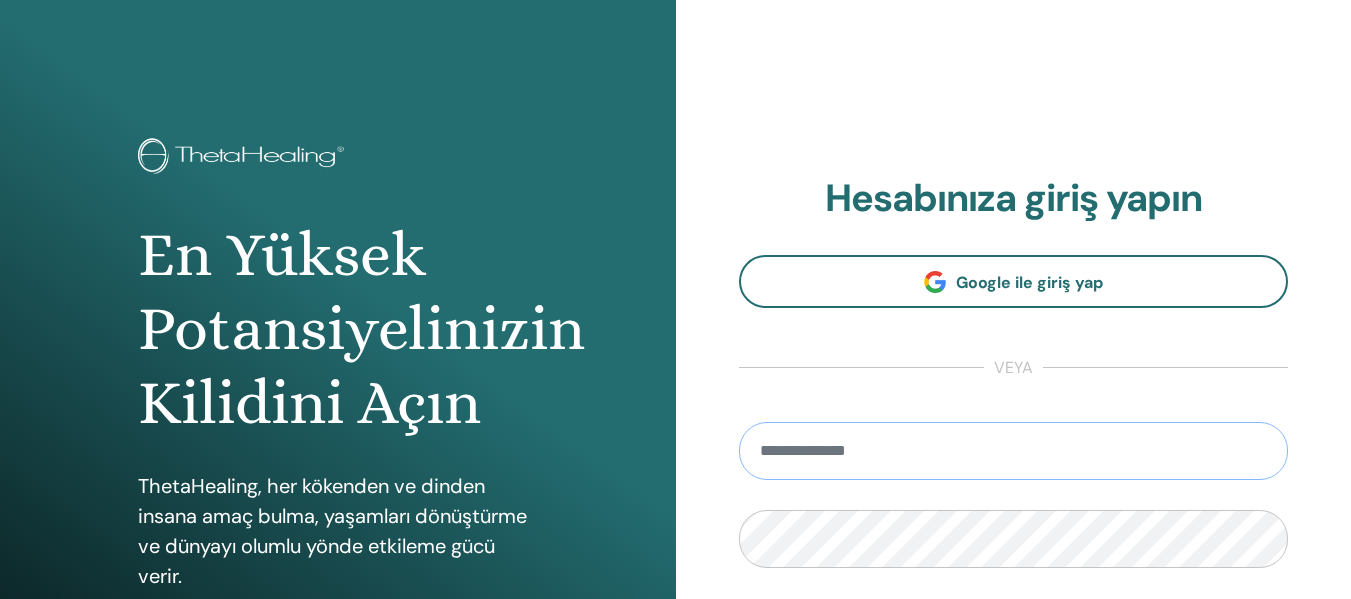 click at bounding box center (1014, 451) 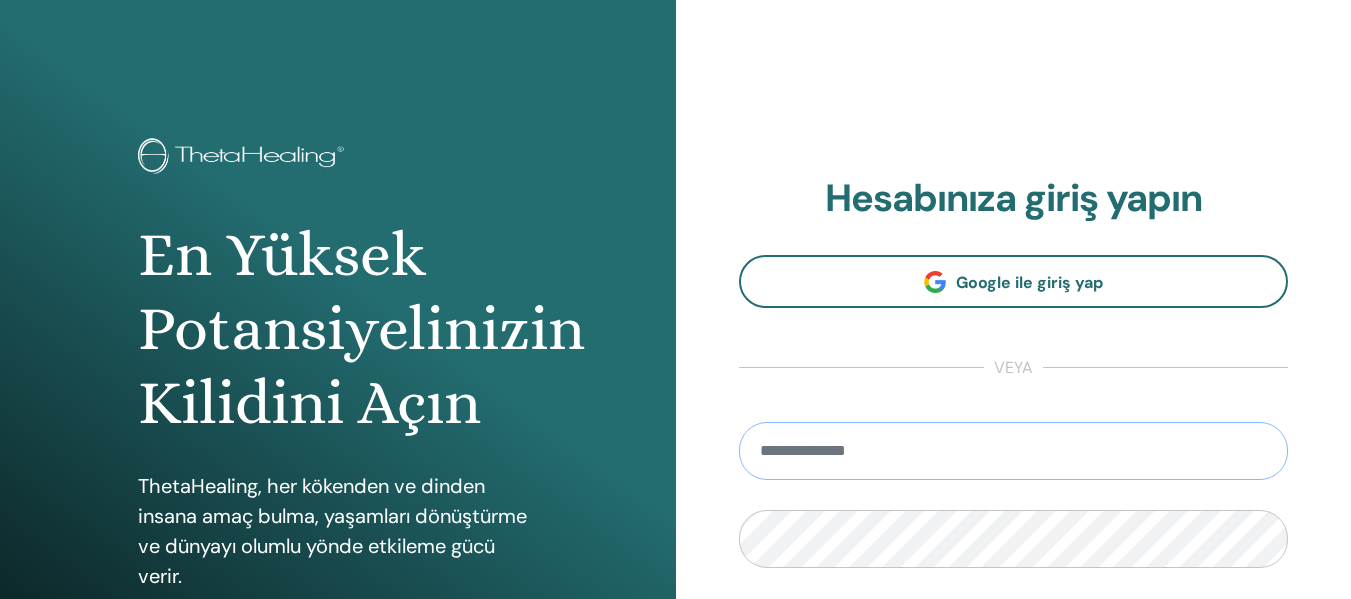 type on "**********" 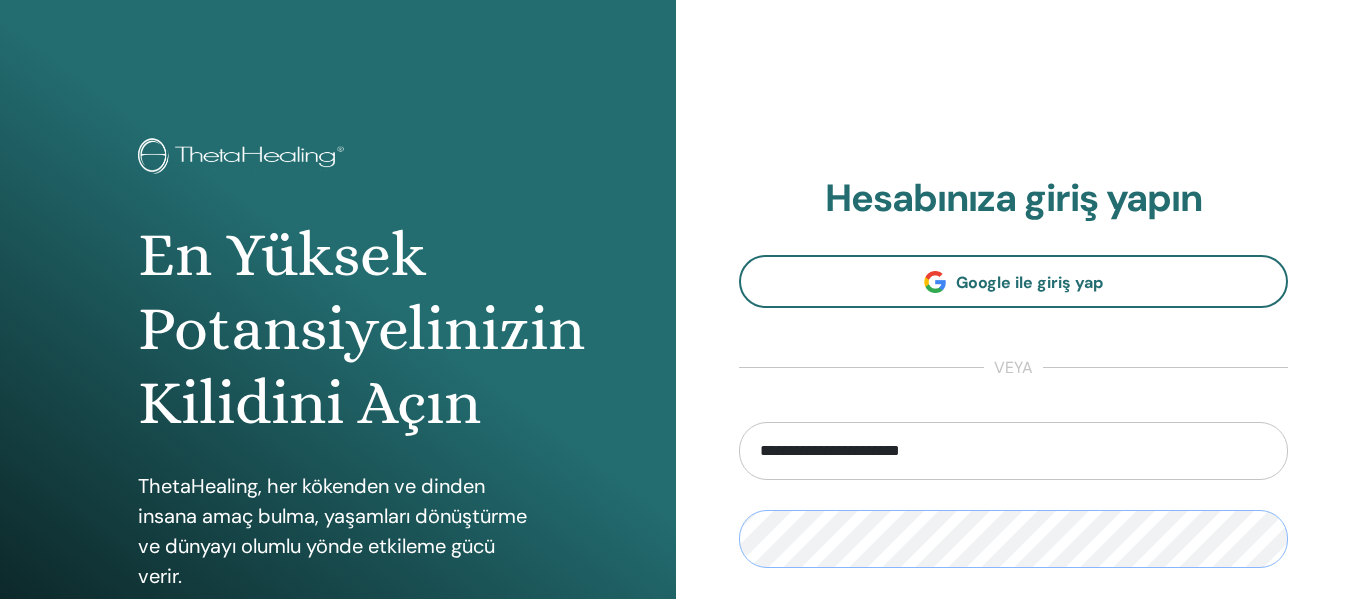 click on "Giriş Yap" at bounding box center [1014, 678] 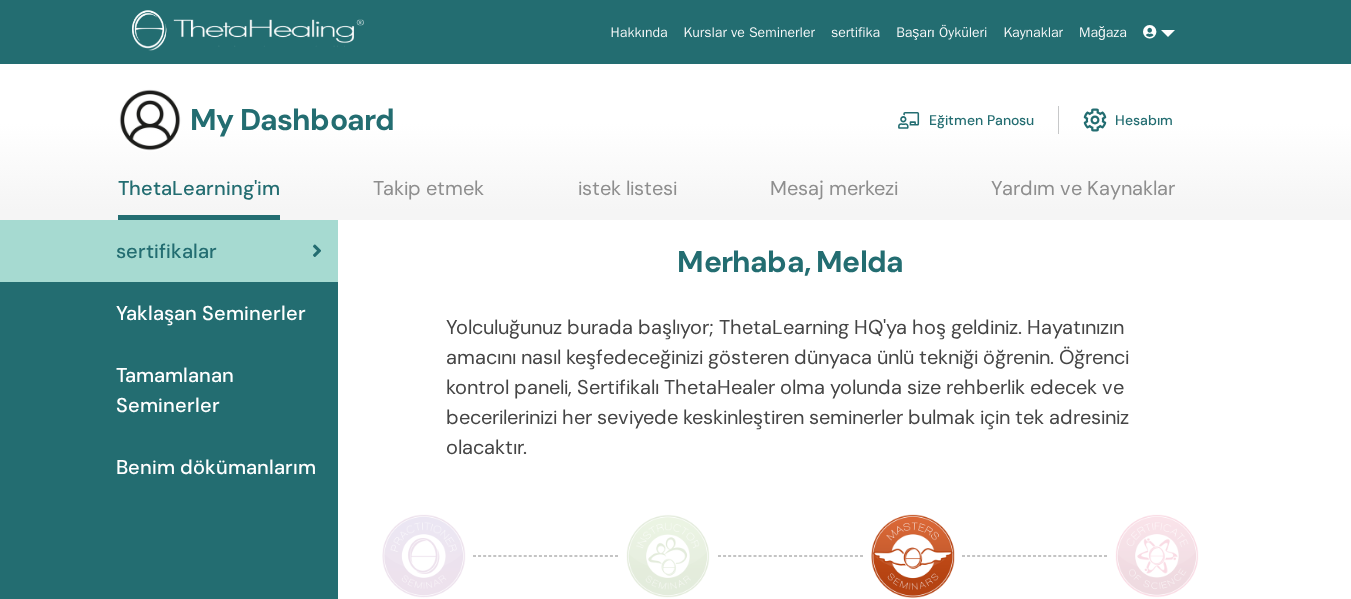 scroll, scrollTop: 0, scrollLeft: 0, axis: both 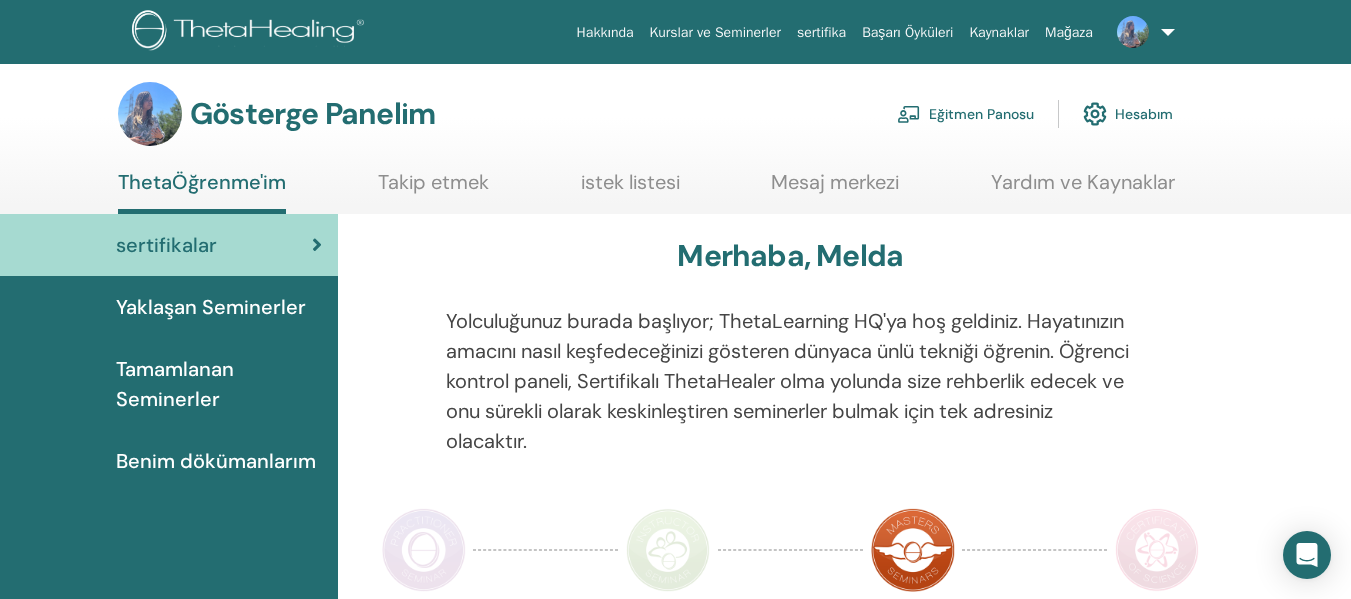 click on "Eğitmen Panosu" at bounding box center [981, 115] 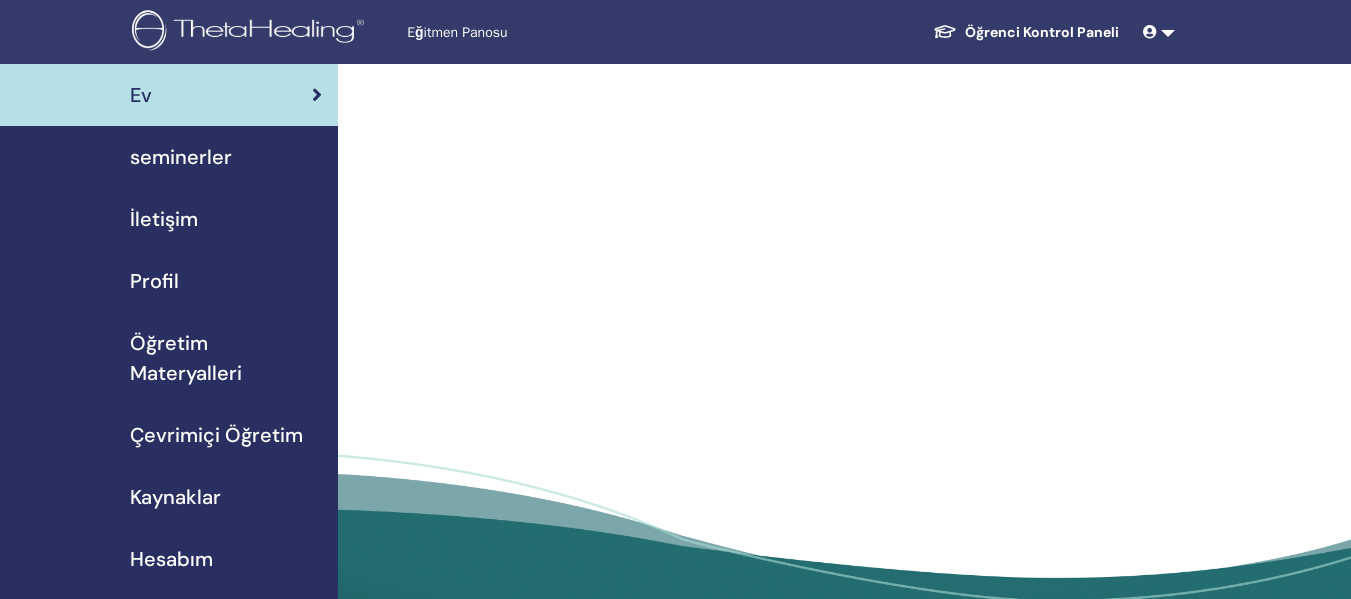 scroll, scrollTop: 0, scrollLeft: 0, axis: both 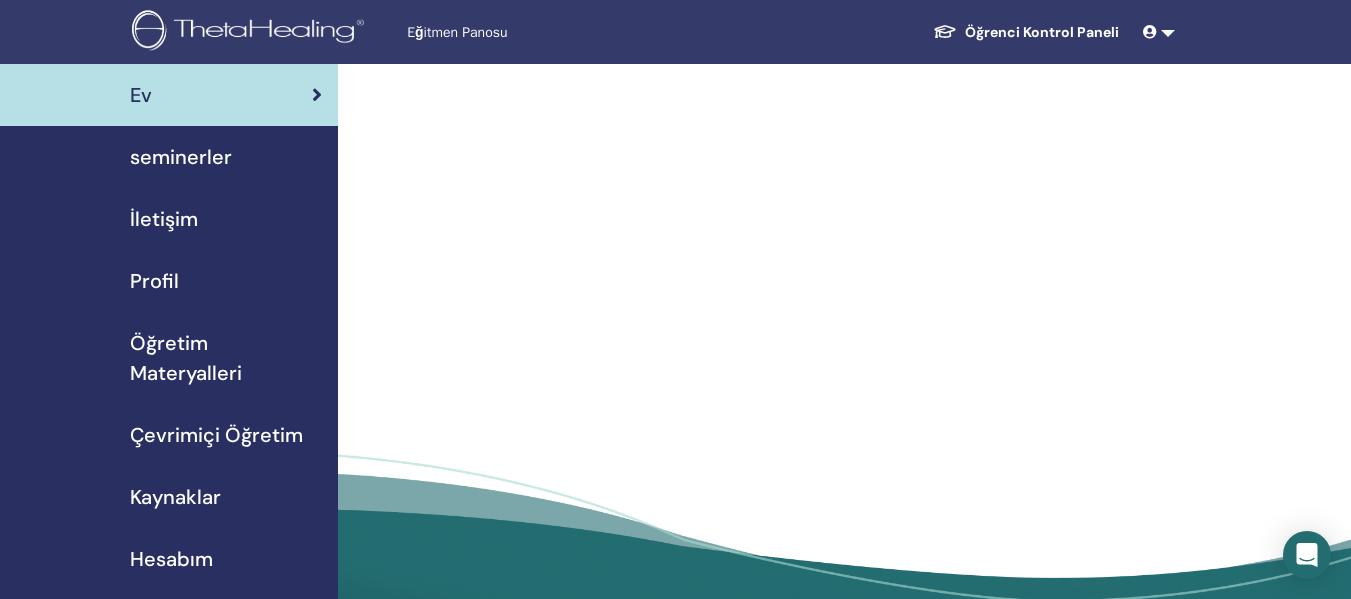 click on "seminerler" at bounding box center (169, 157) 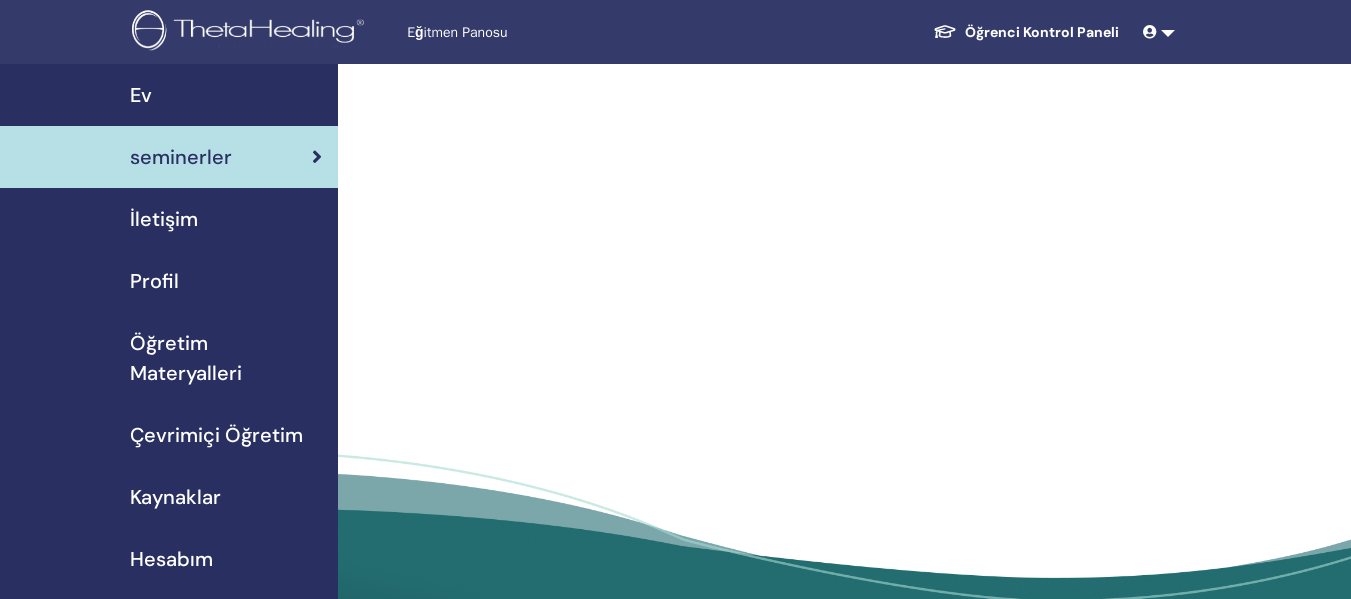 scroll, scrollTop: 0, scrollLeft: 0, axis: both 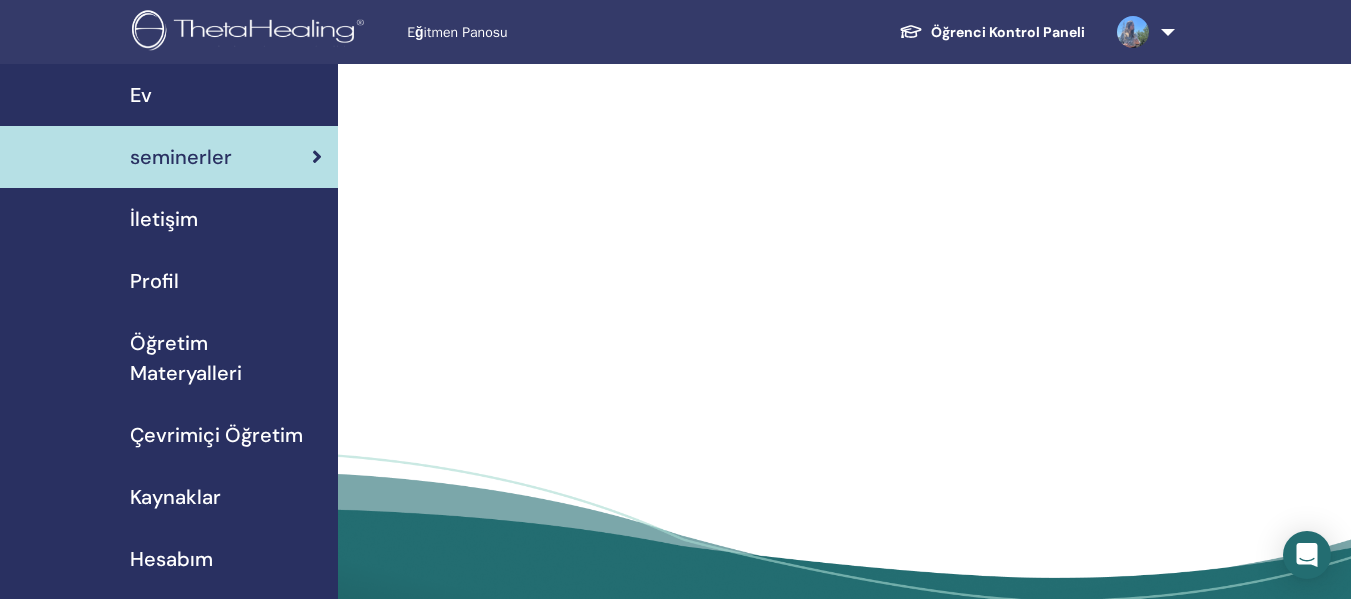 click on "Profil" at bounding box center [154, 281] 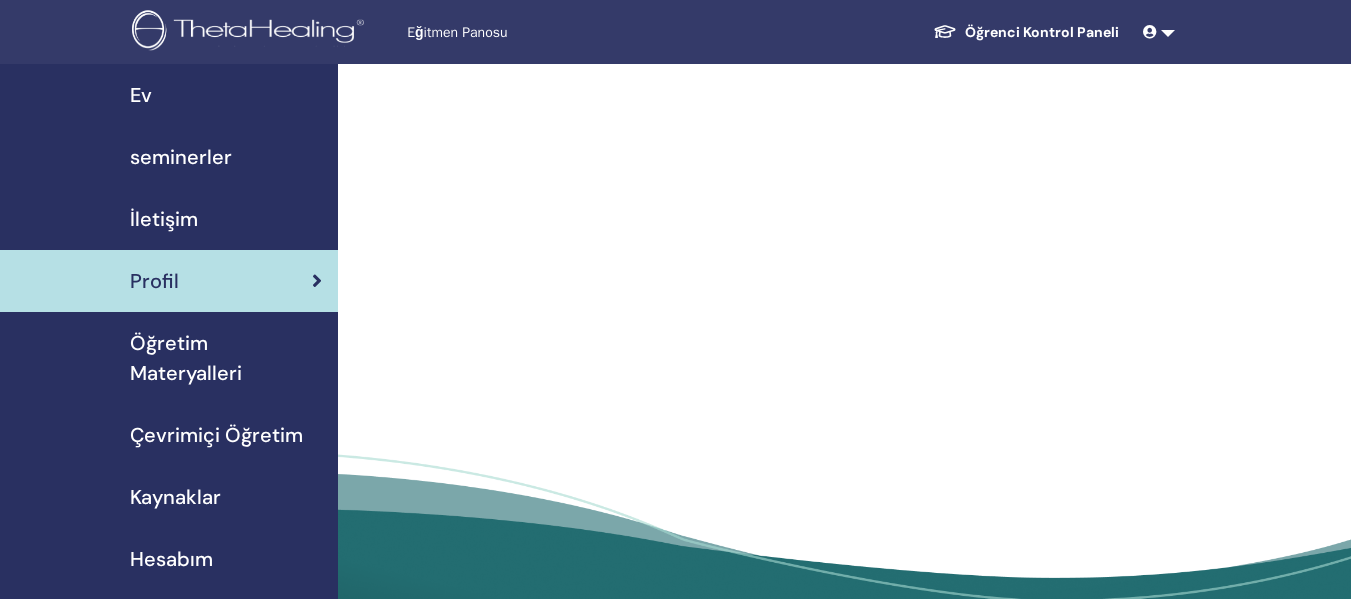 scroll, scrollTop: 0, scrollLeft: 0, axis: both 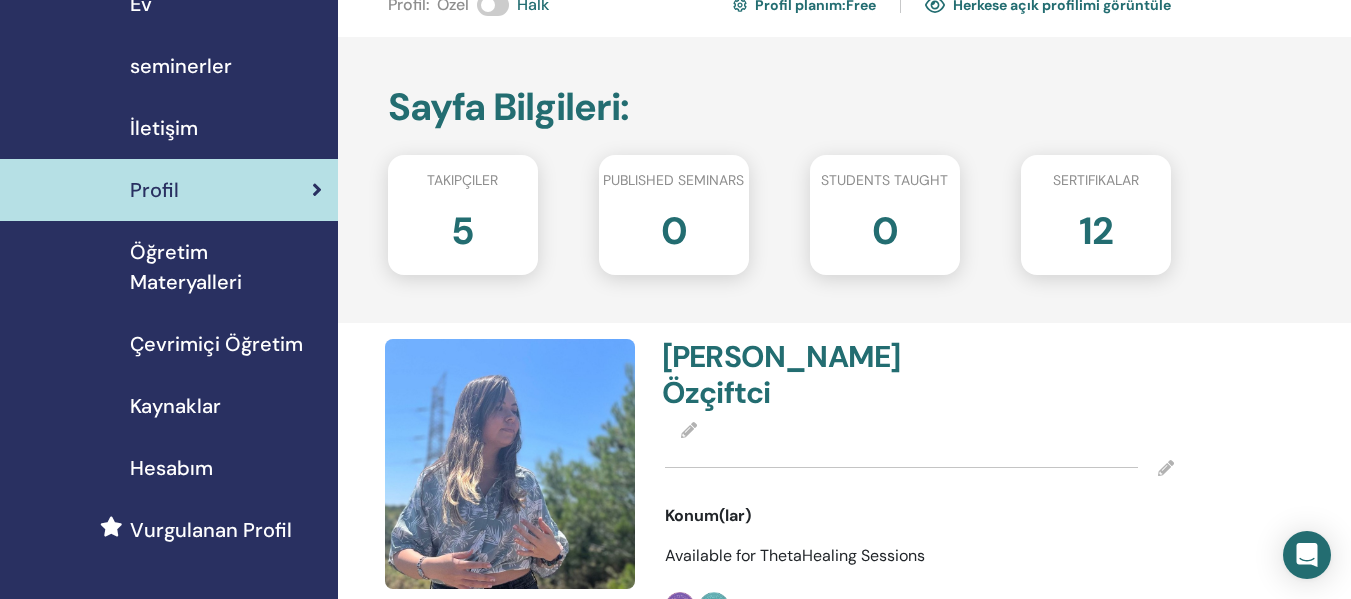 click on "5" at bounding box center (463, 239) 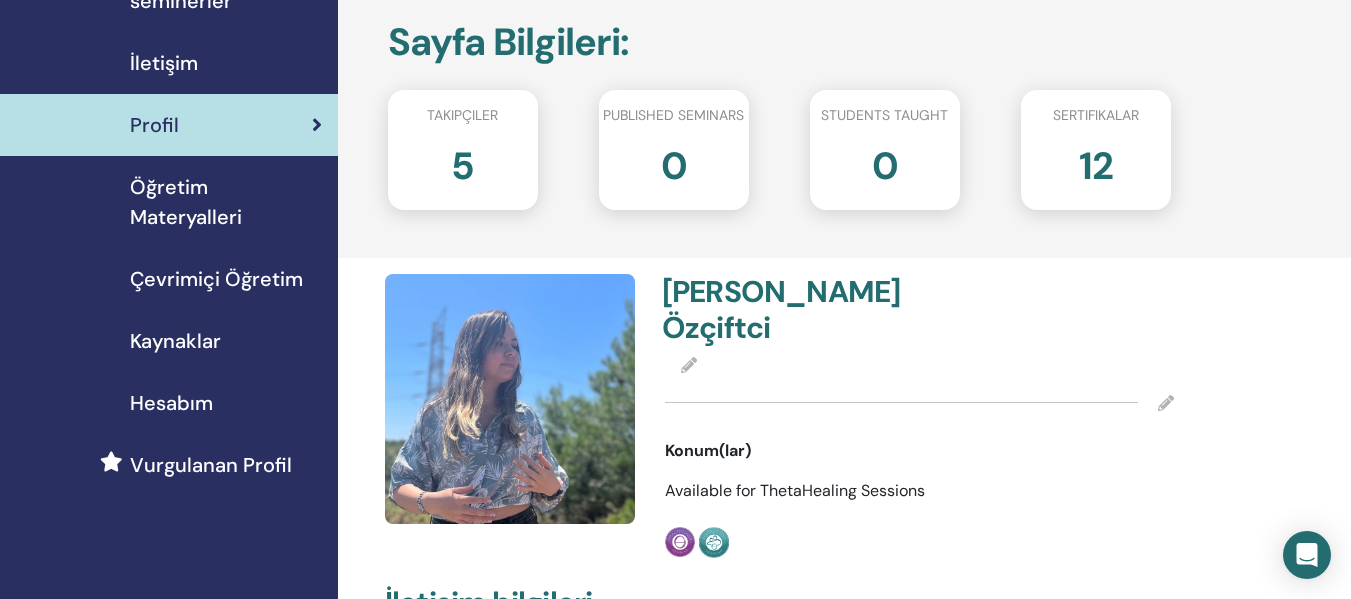 scroll, scrollTop: 134, scrollLeft: 0, axis: vertical 